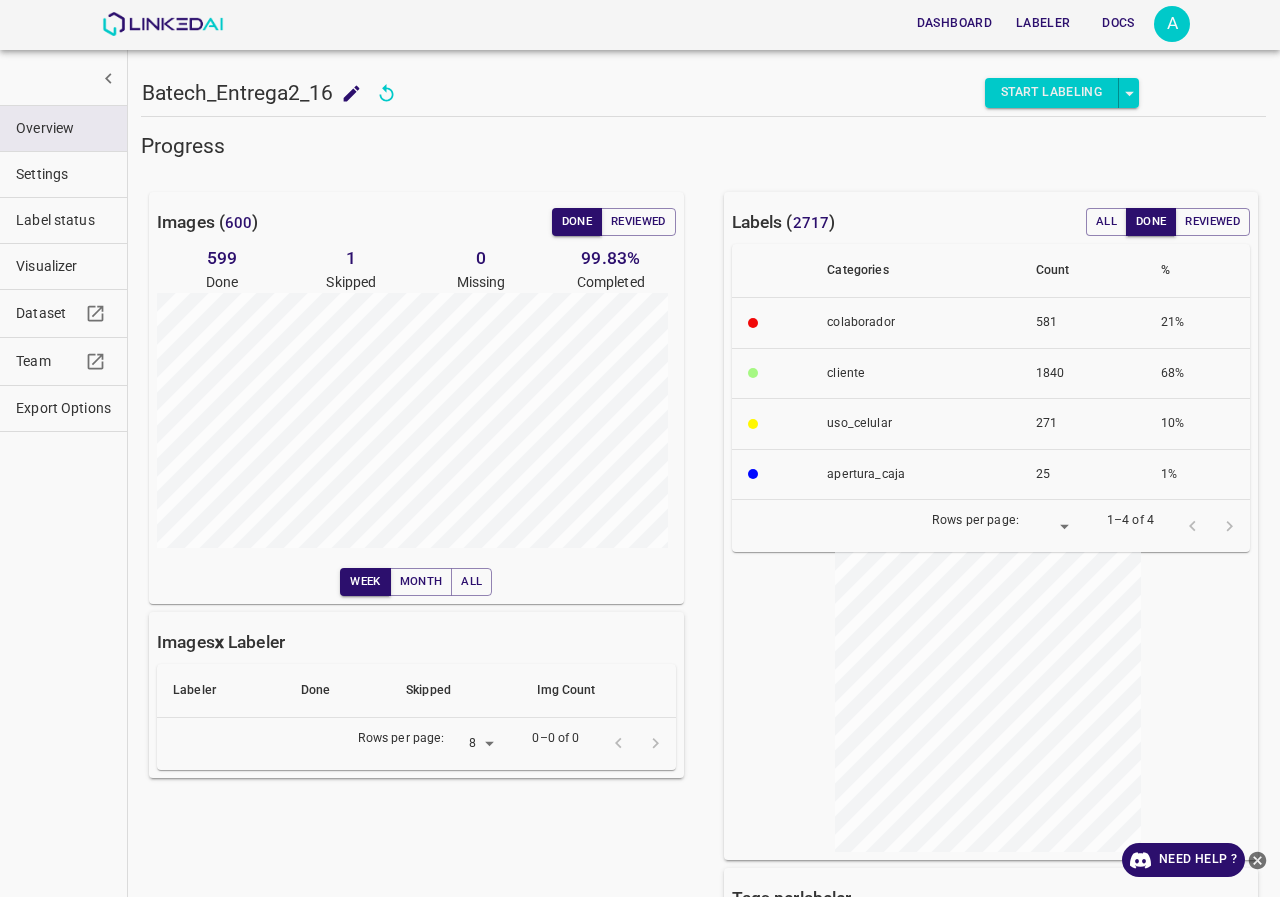 scroll, scrollTop: 0, scrollLeft: 0, axis: both 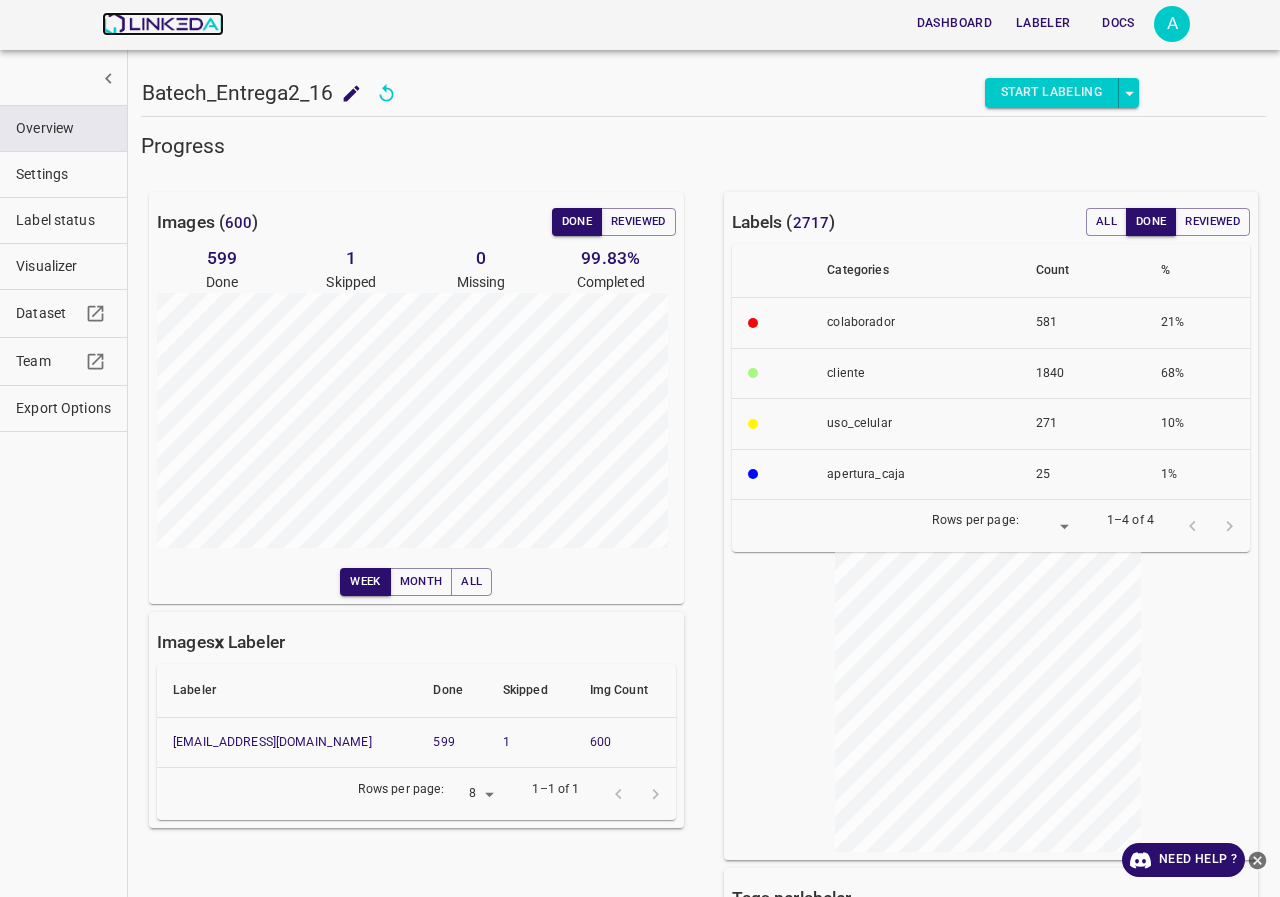 click at bounding box center [162, 24] 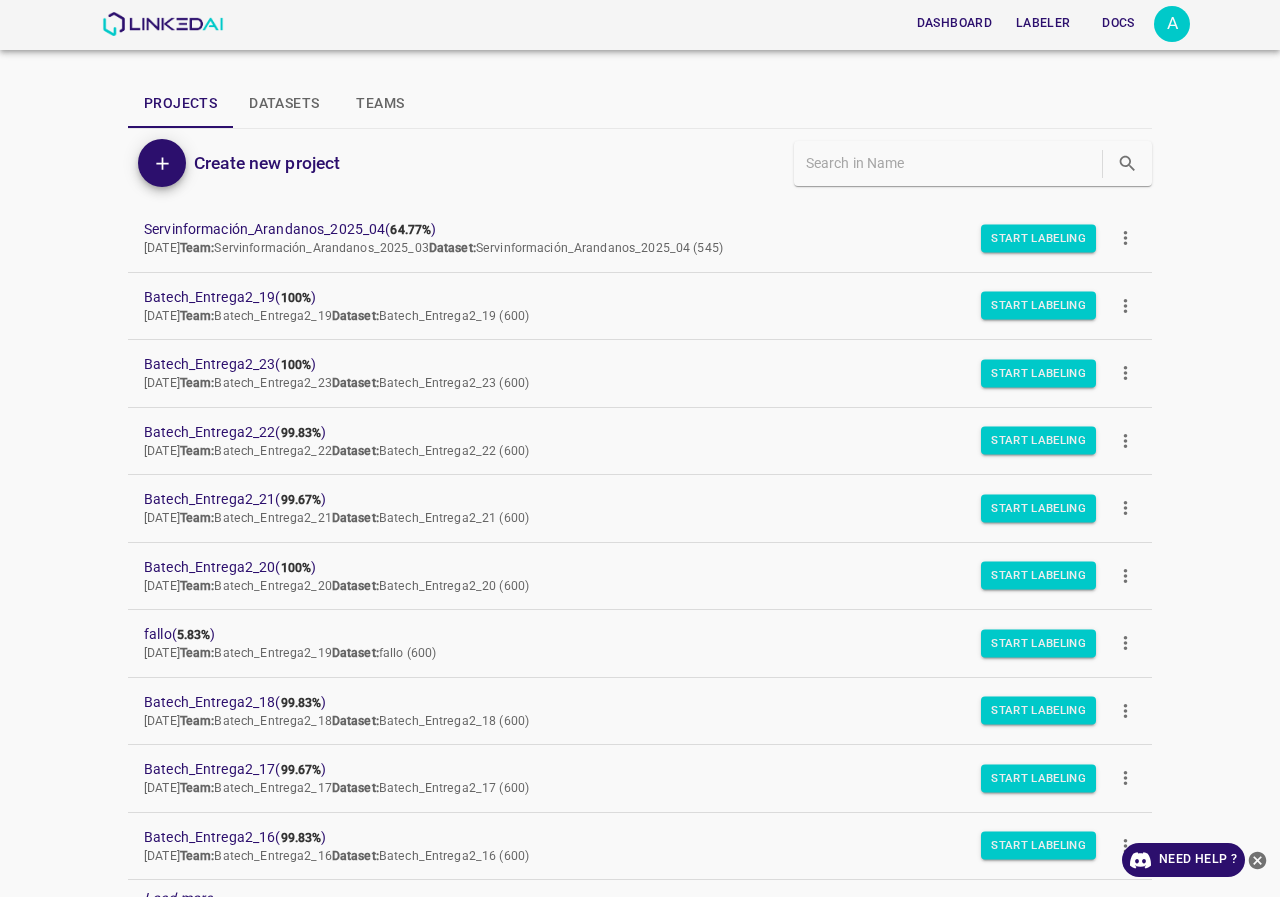 scroll, scrollTop: 0, scrollLeft: 0, axis: both 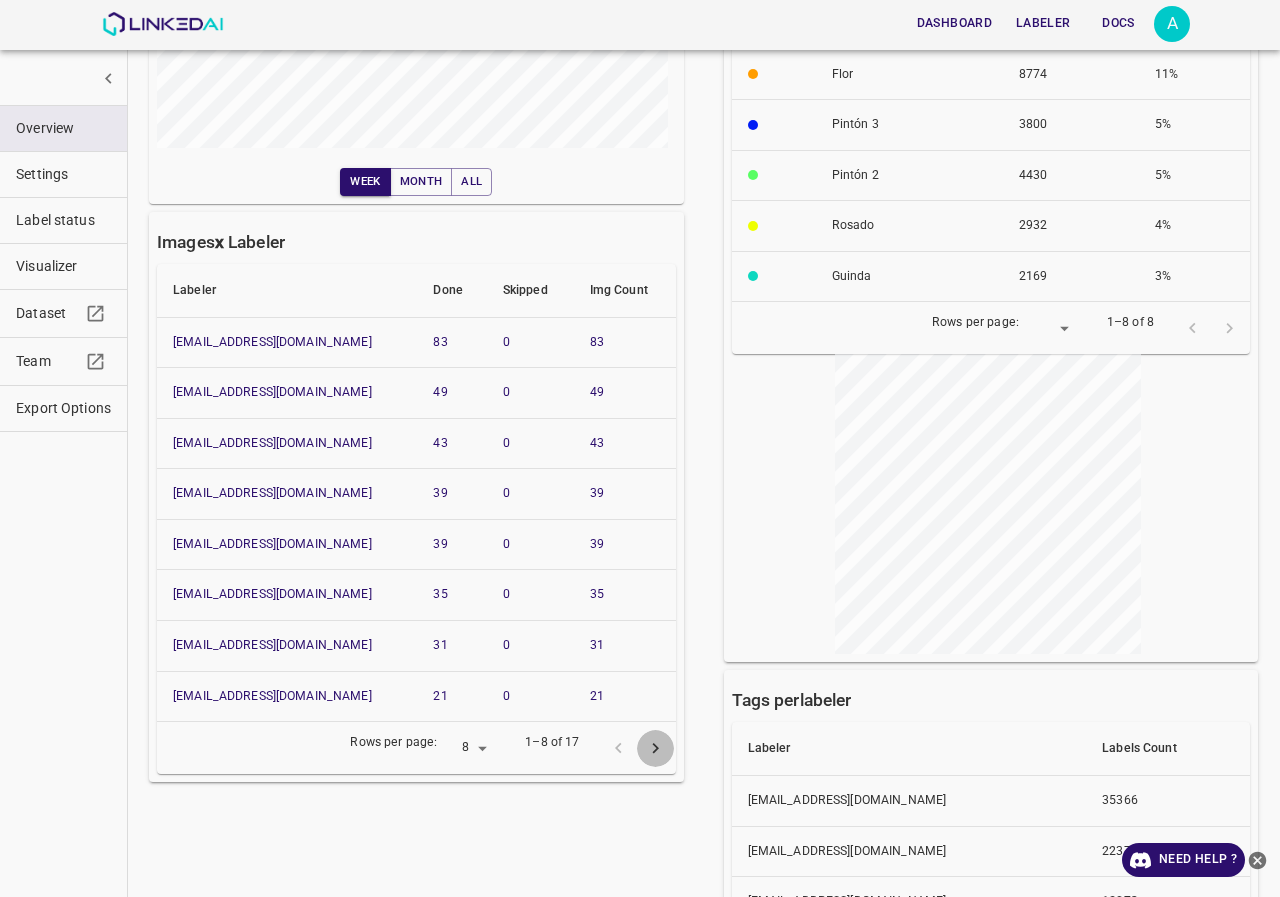 click 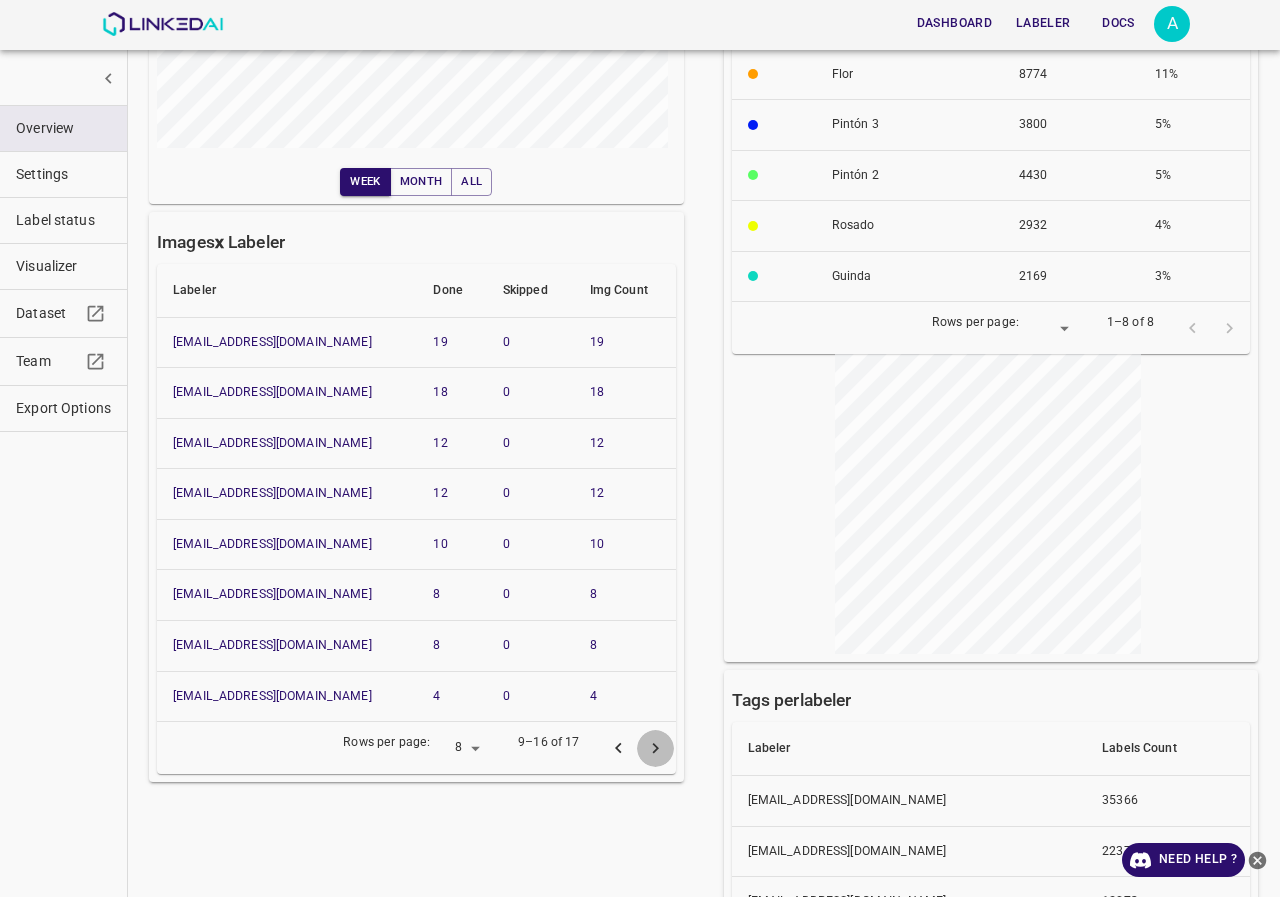 click 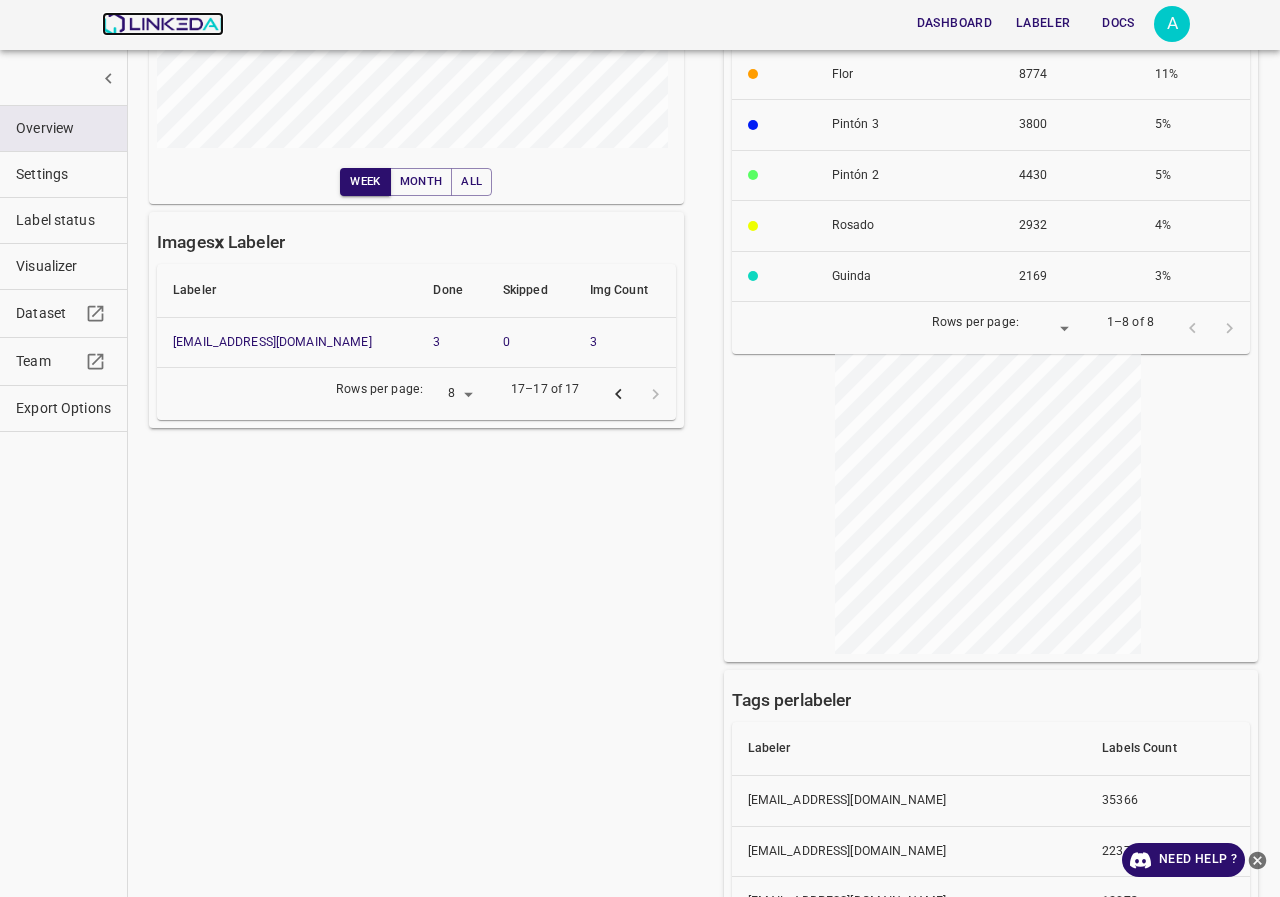 click at bounding box center [162, 24] 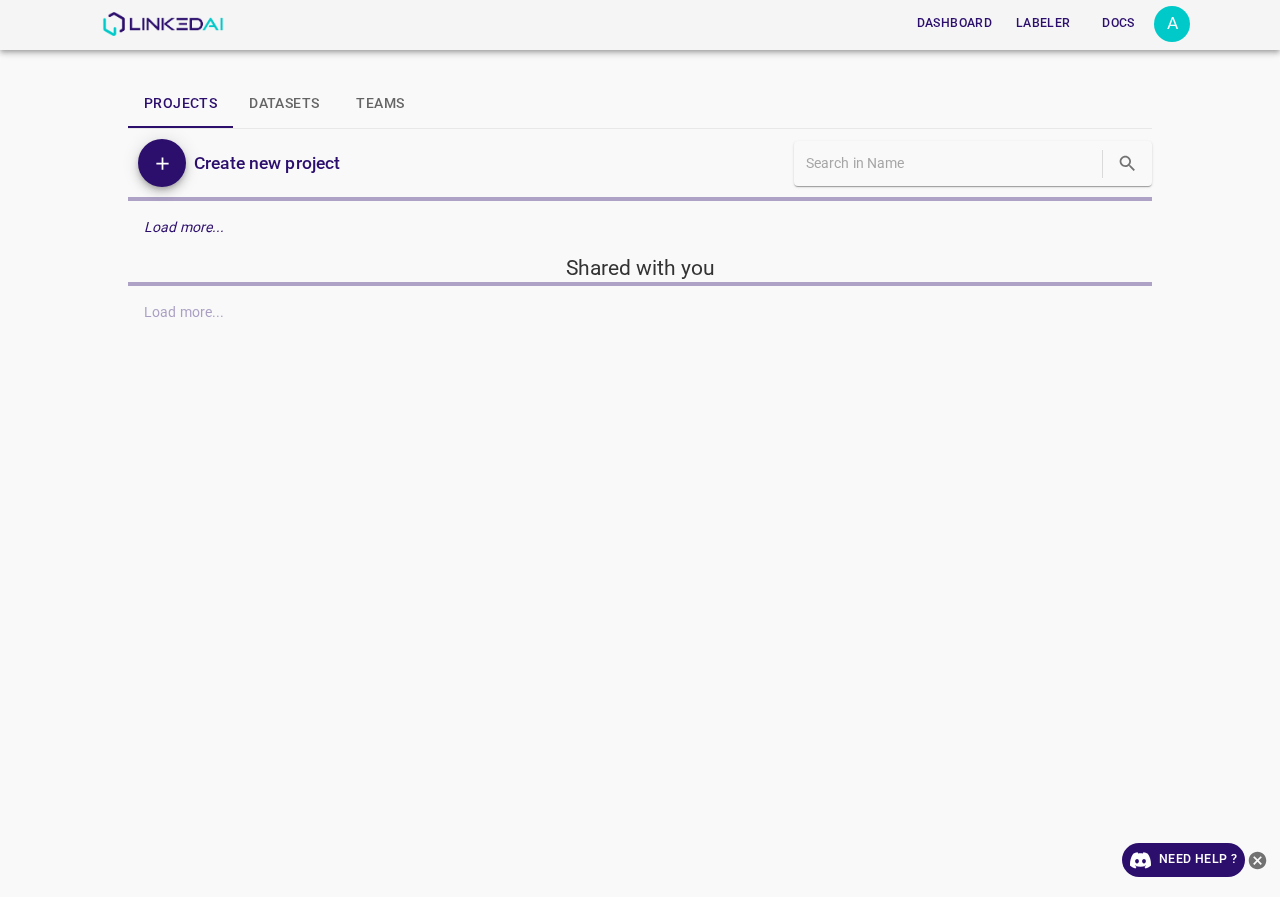 scroll, scrollTop: 0, scrollLeft: 0, axis: both 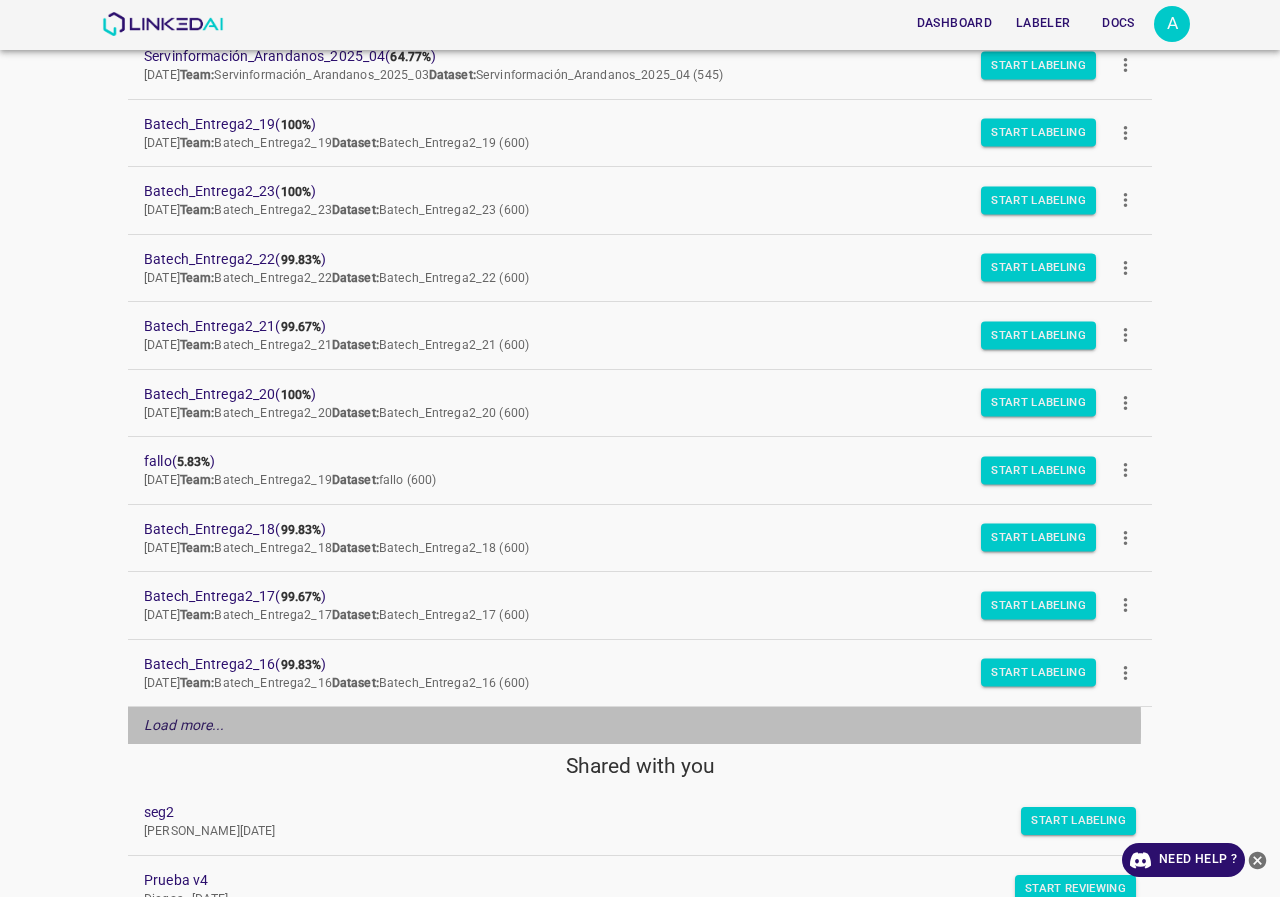 click on "Load more..." at bounding box center [184, 725] 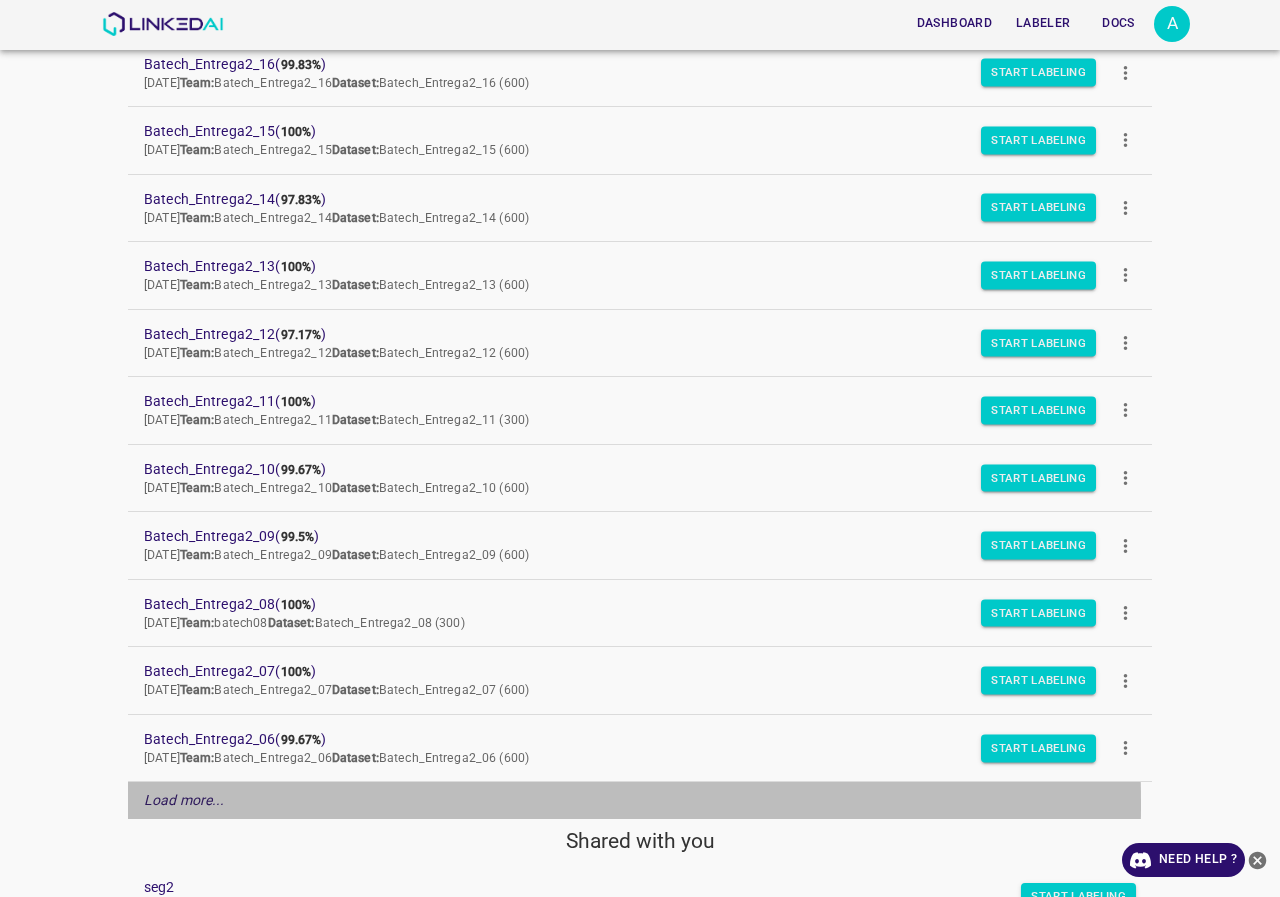click on "Load more..." at bounding box center [184, 800] 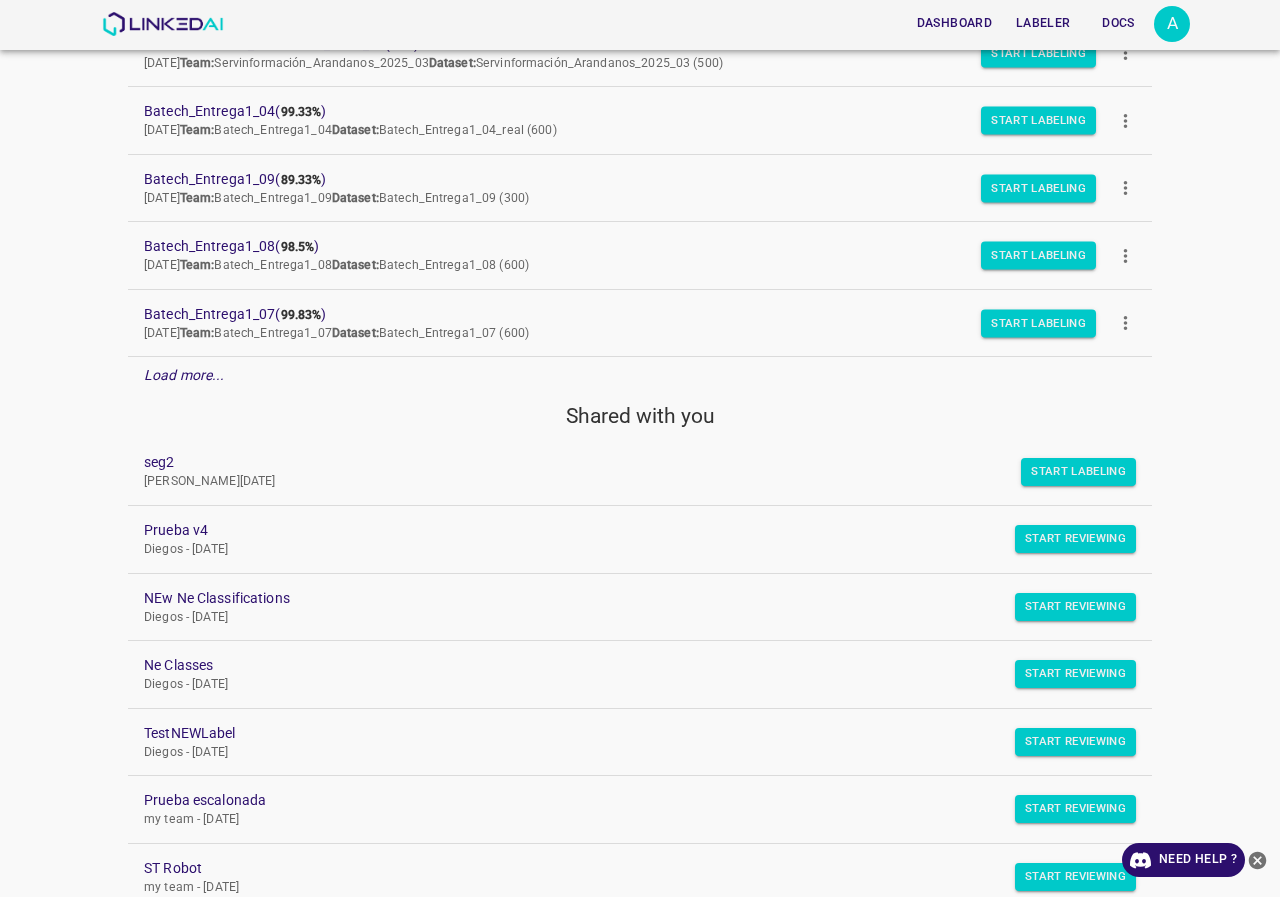 scroll, scrollTop: 1673, scrollLeft: 0, axis: vertical 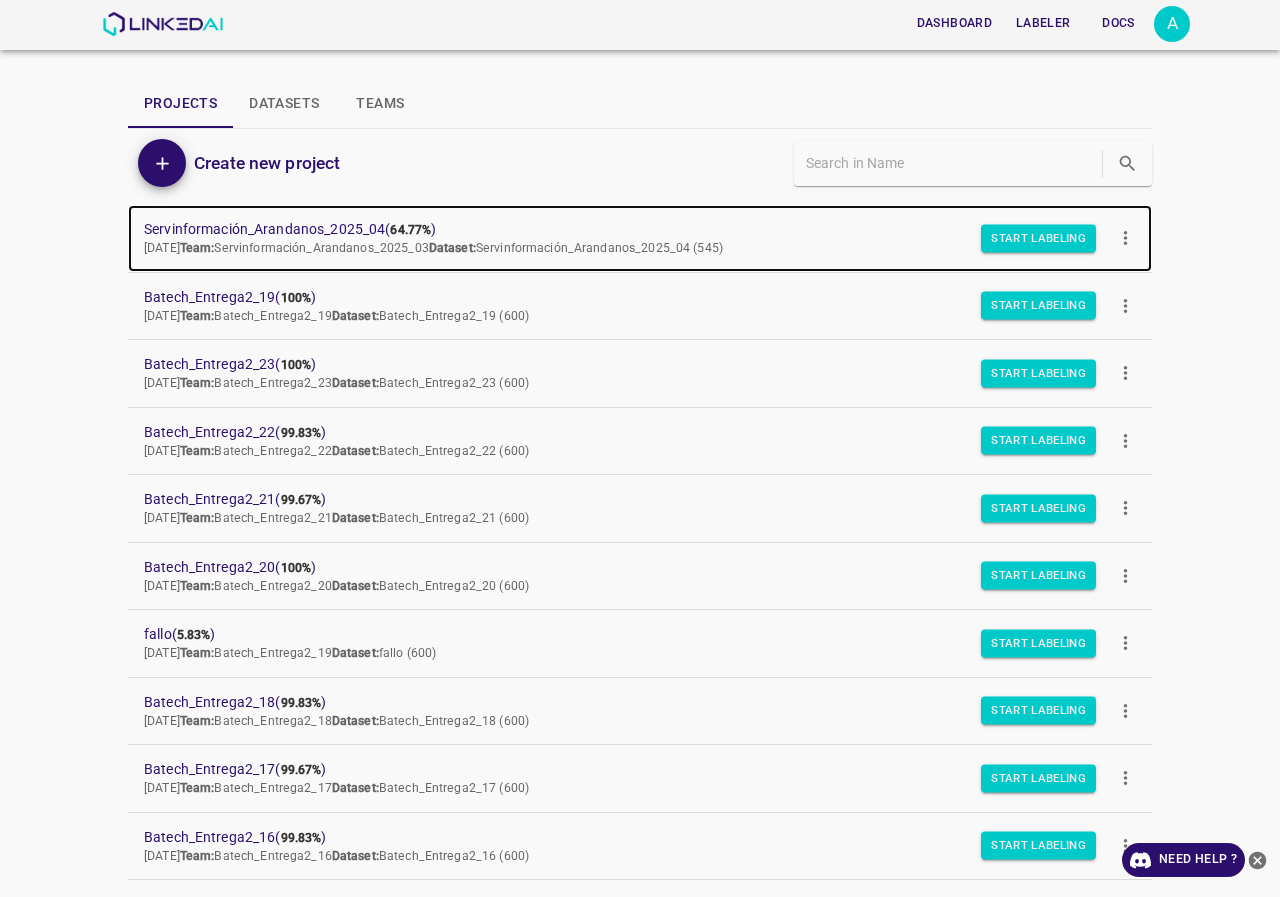 click on "Servinformación_Arandanos_2025_04  ( 64.77% )" at bounding box center (624, 229) 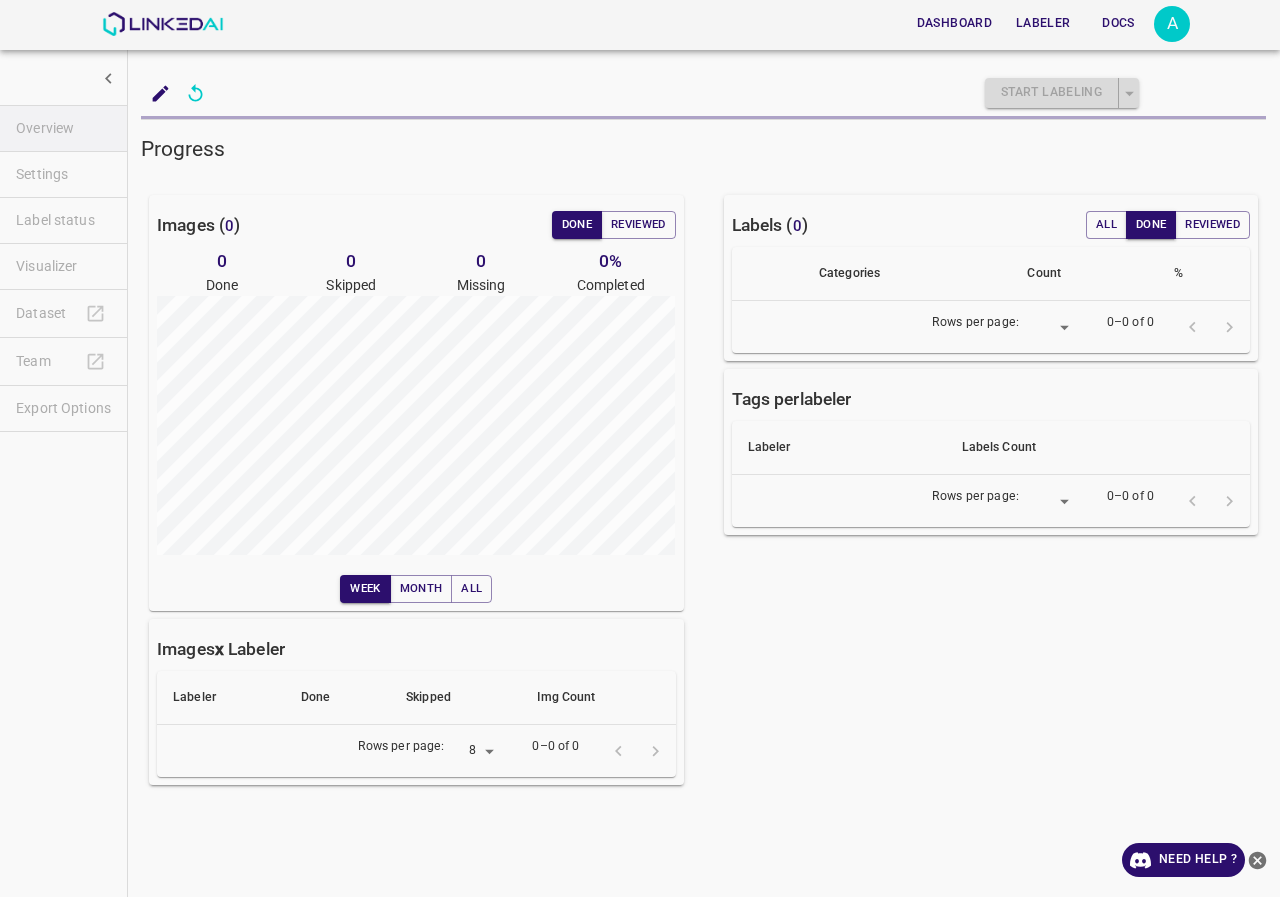 scroll, scrollTop: 0, scrollLeft: 0, axis: both 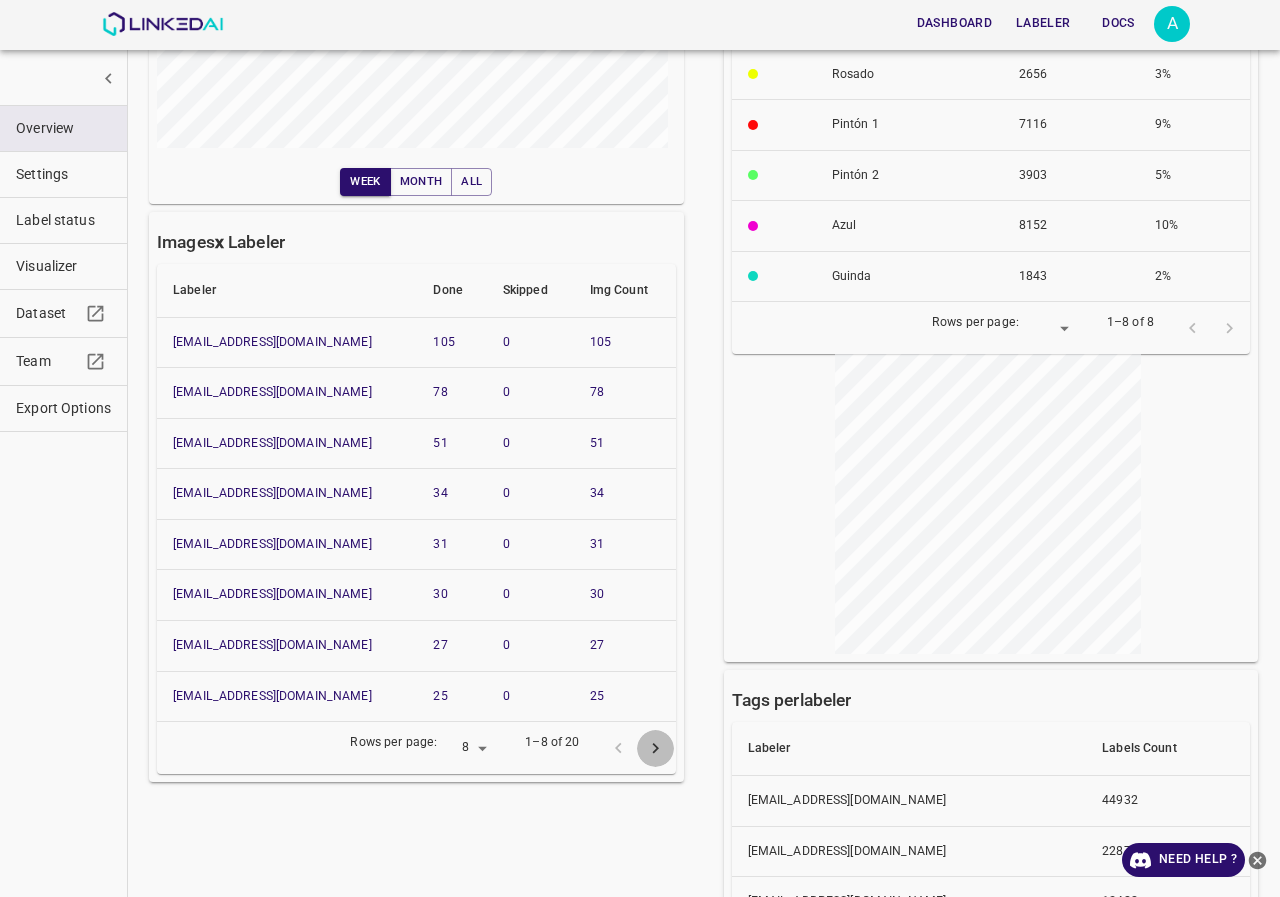 click 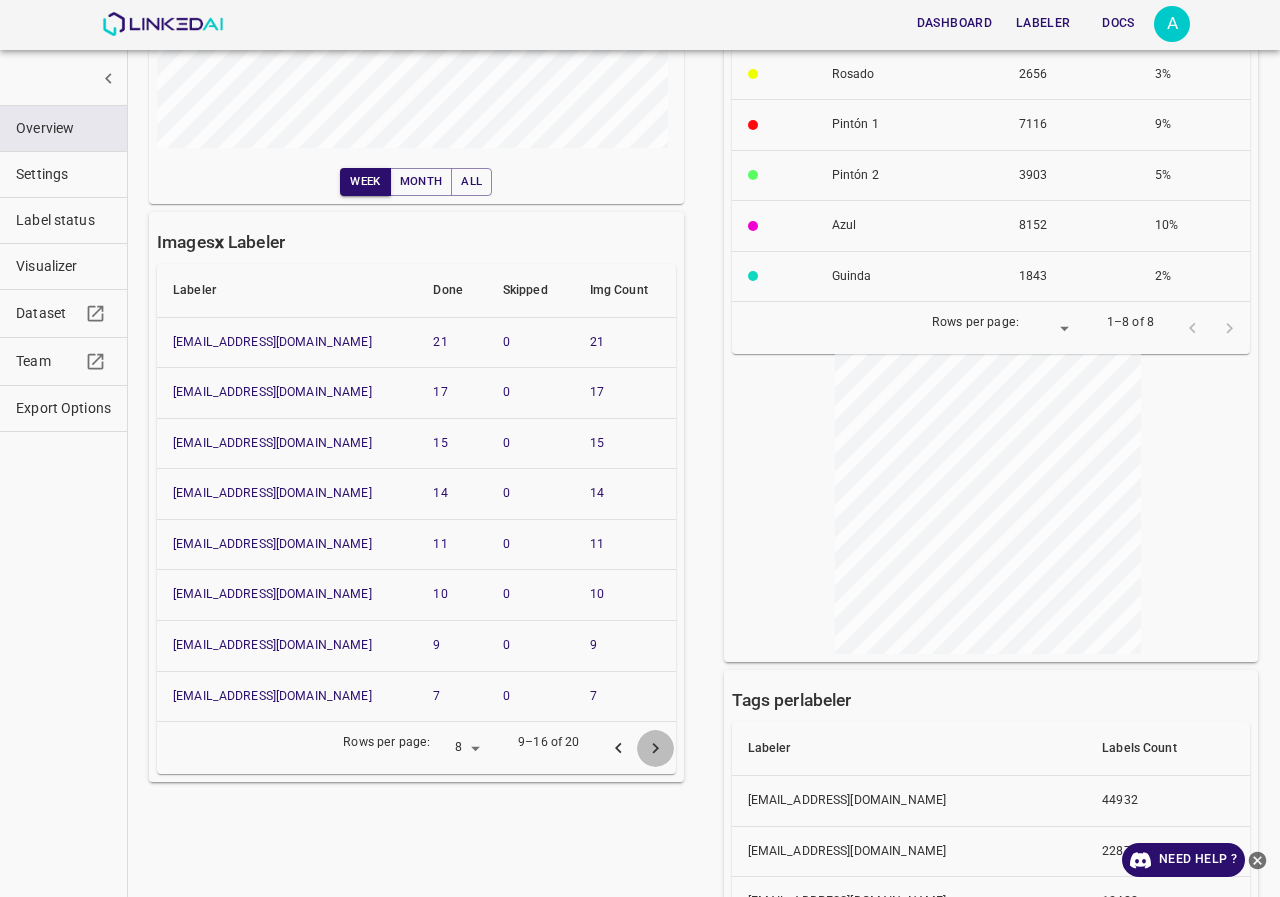 click 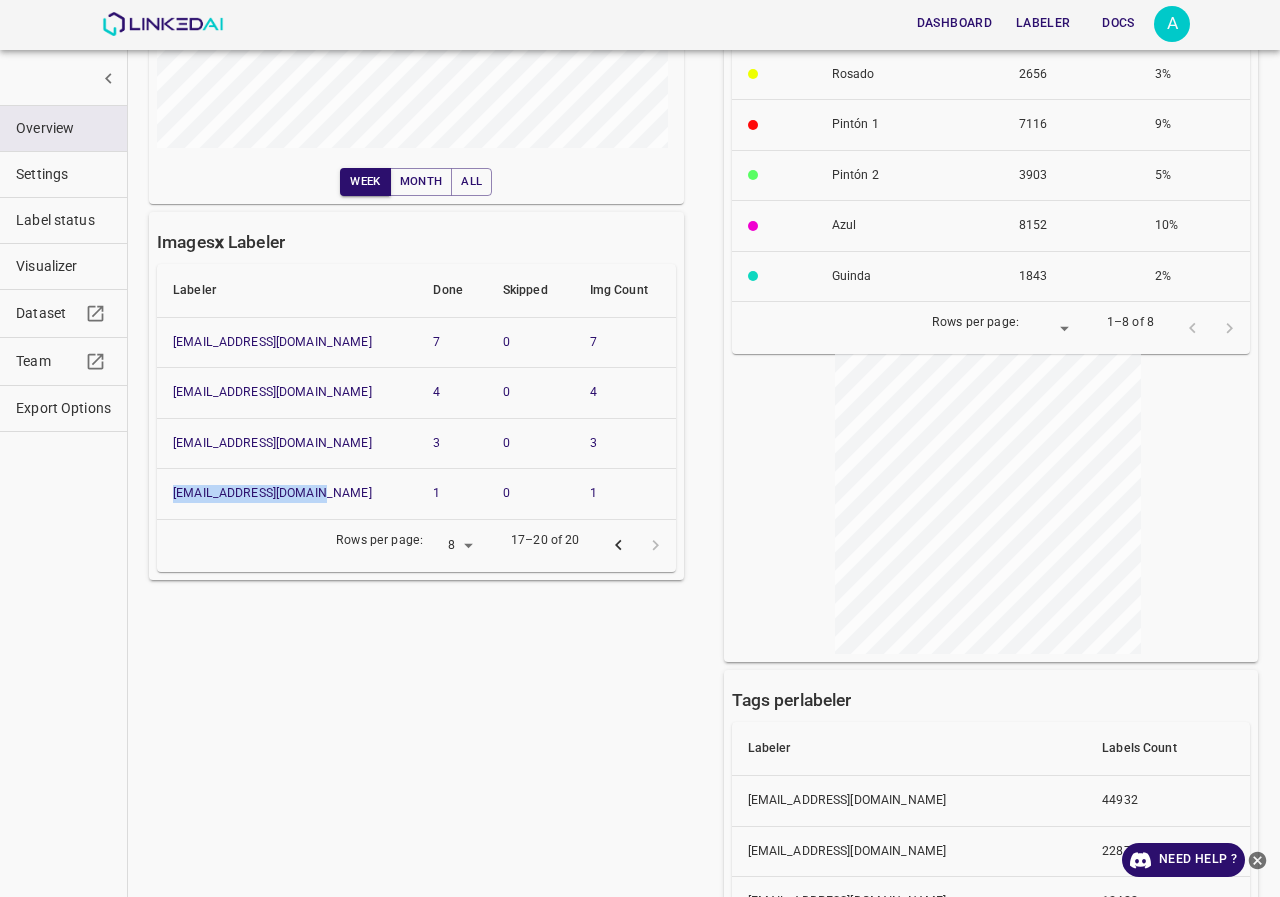 drag, startPoint x: 329, startPoint y: 495, endPoint x: 171, endPoint y: 496, distance: 158.00316 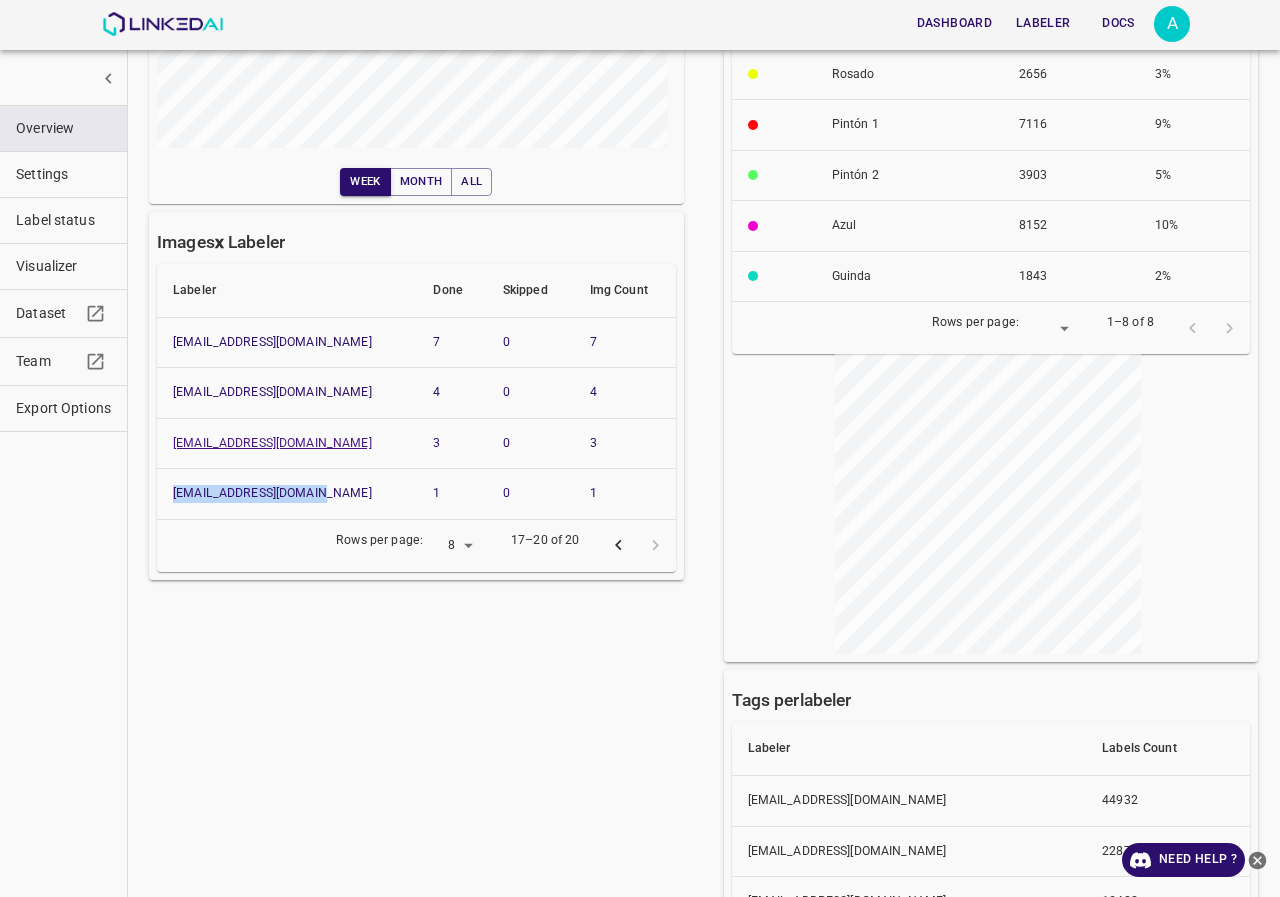 scroll, scrollTop: 0, scrollLeft: 0, axis: both 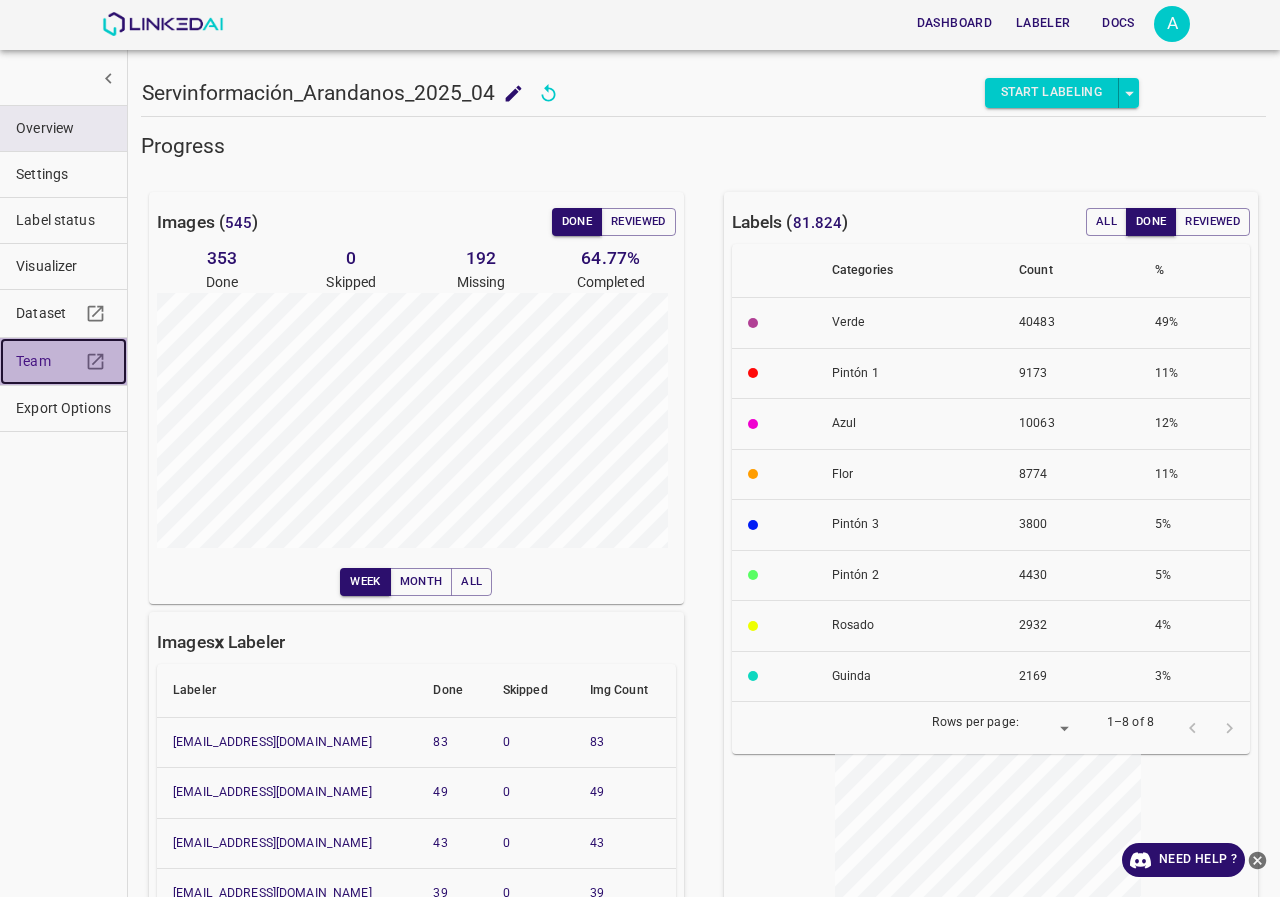 click on "Team" at bounding box center (63, 361) 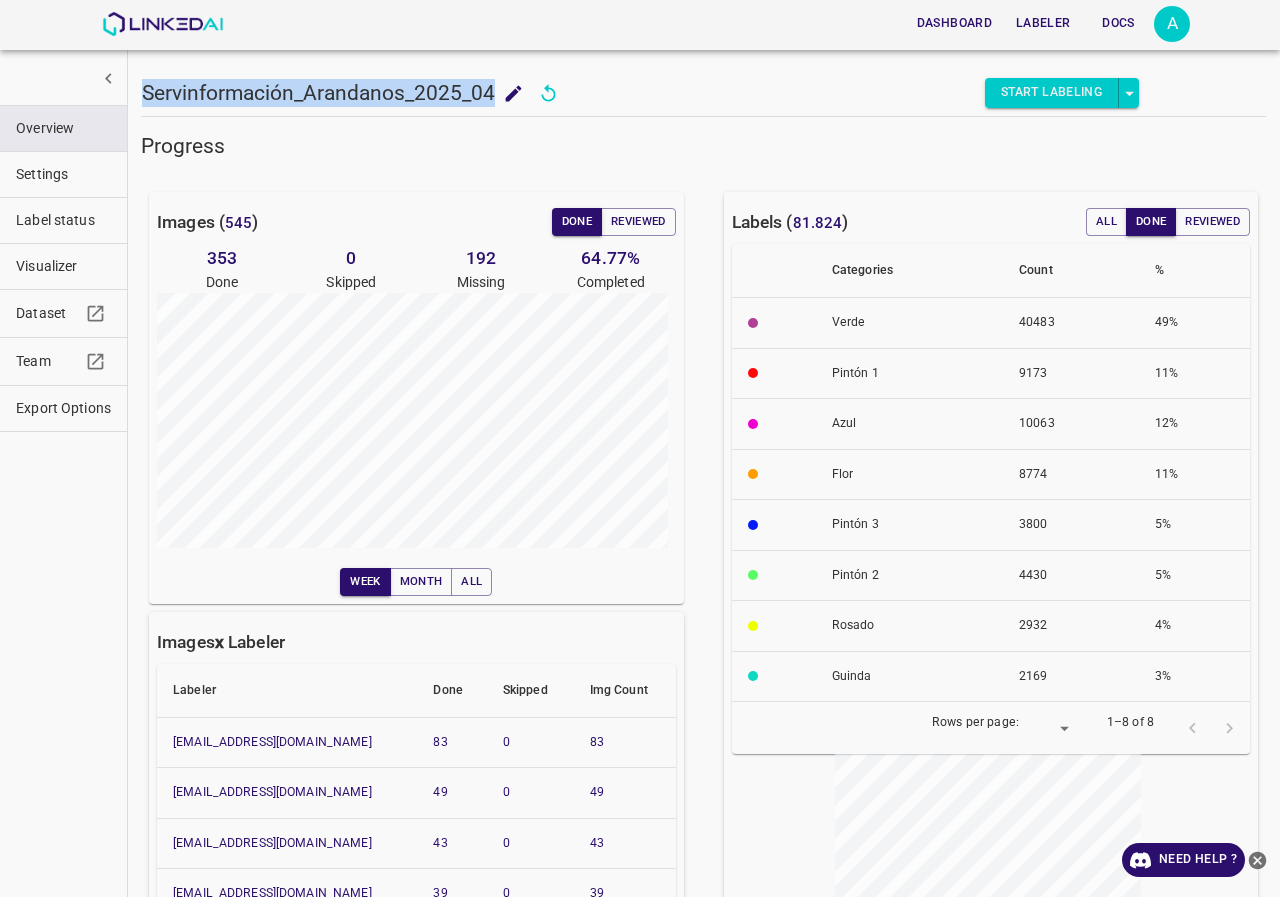 drag, startPoint x: 490, startPoint y: 91, endPoint x: 142, endPoint y: 89, distance: 348.00574 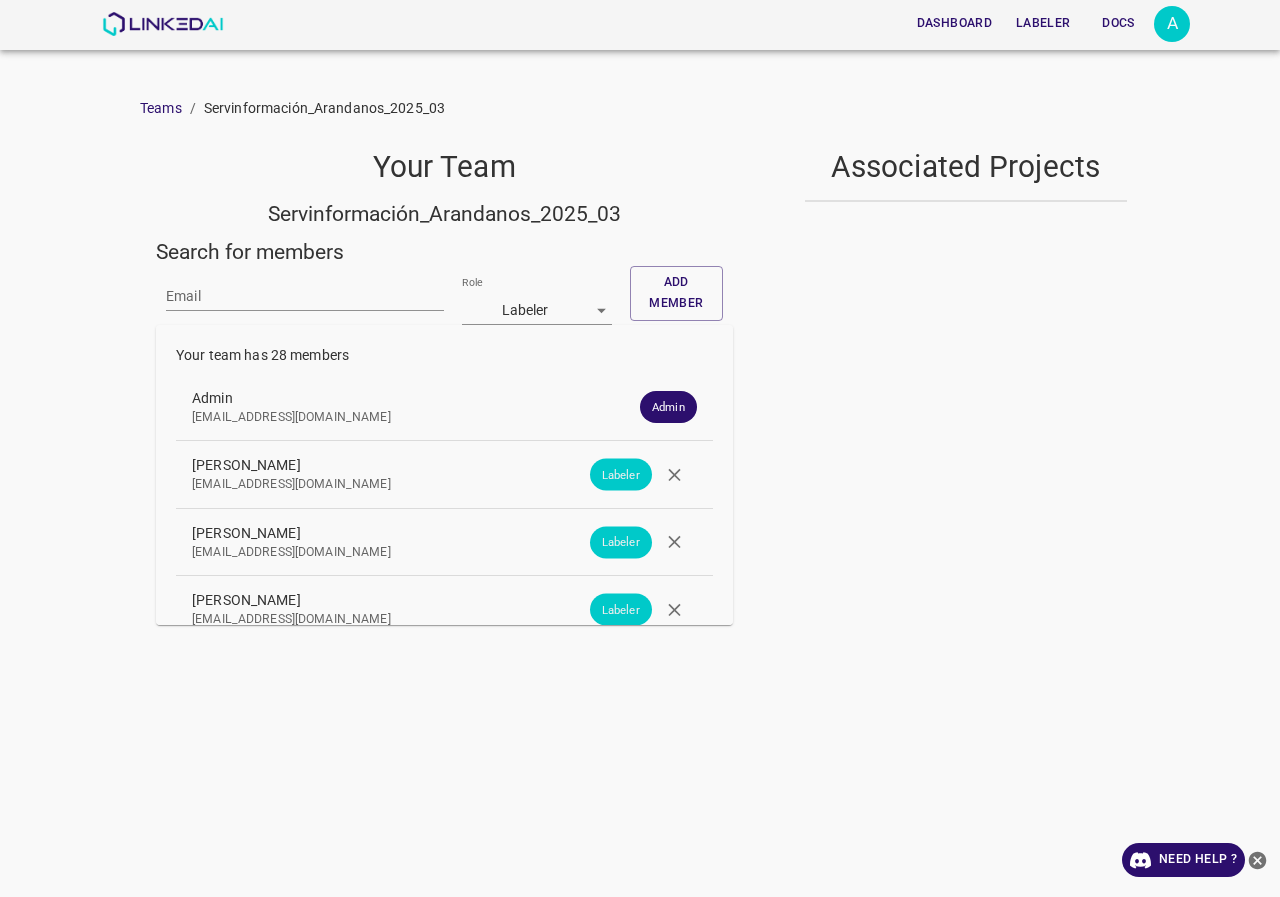 scroll, scrollTop: 0, scrollLeft: 0, axis: both 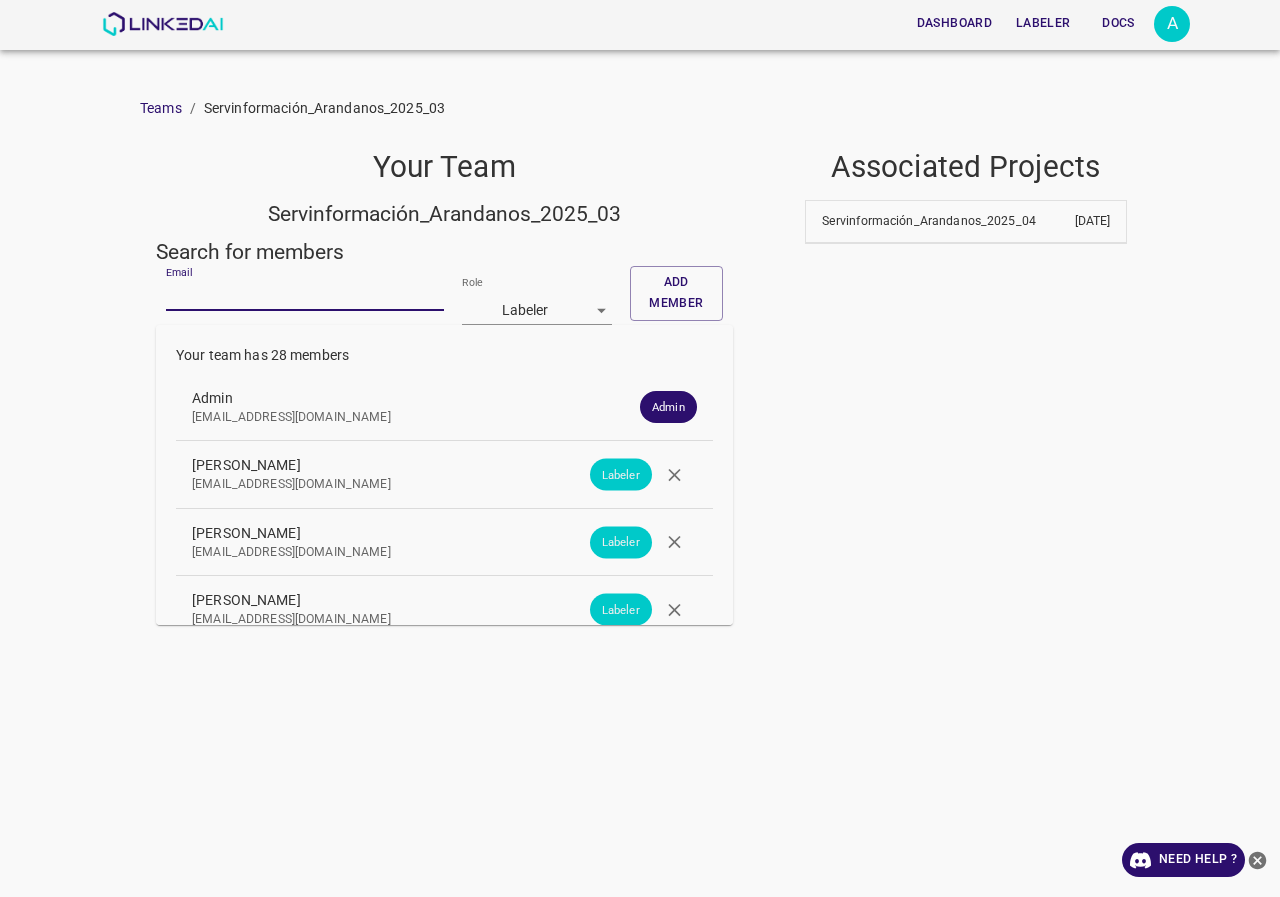 paste on "[EMAIL_ADDRESS][DOMAIN_NAME]" 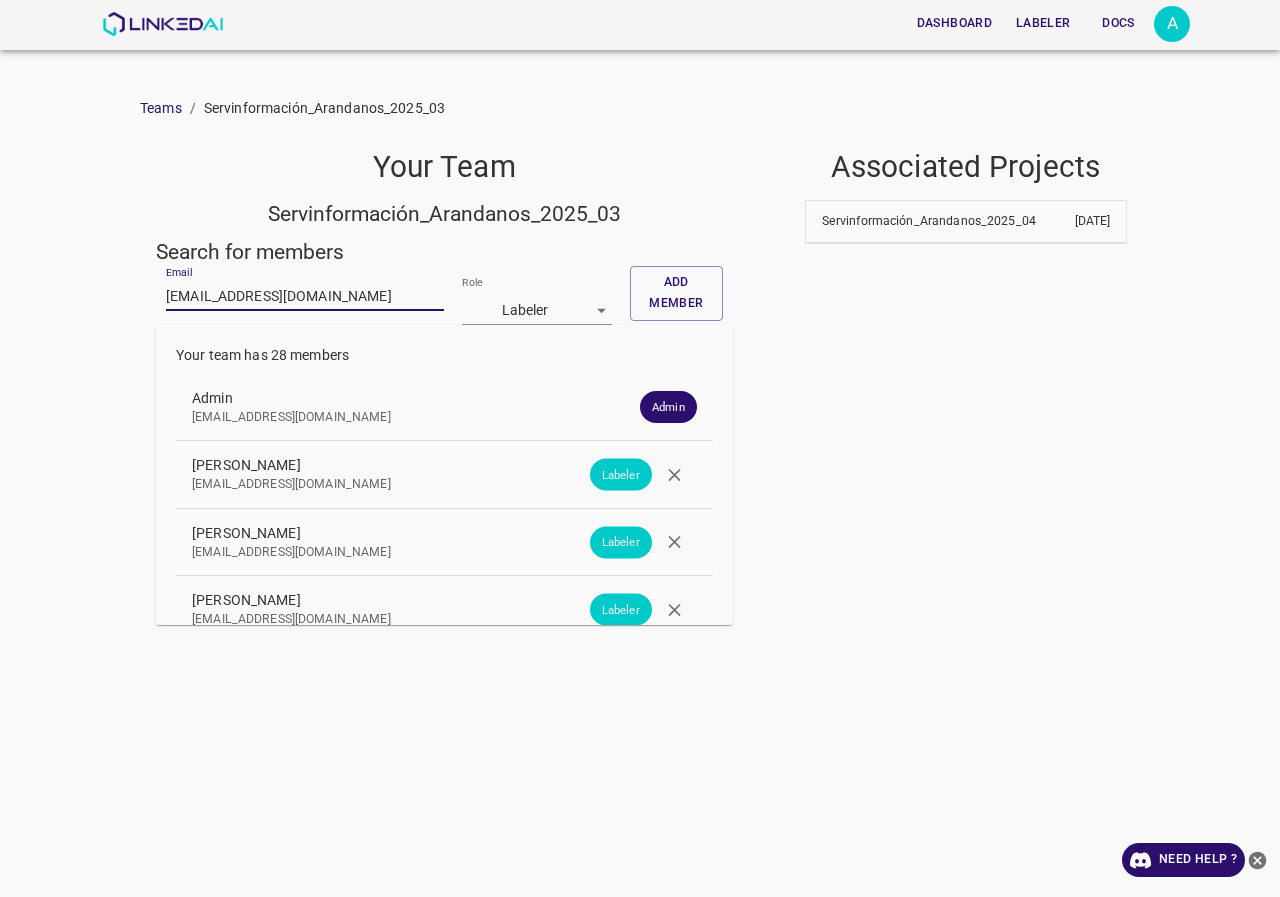 type on "[EMAIL_ADDRESS][DOMAIN_NAME]" 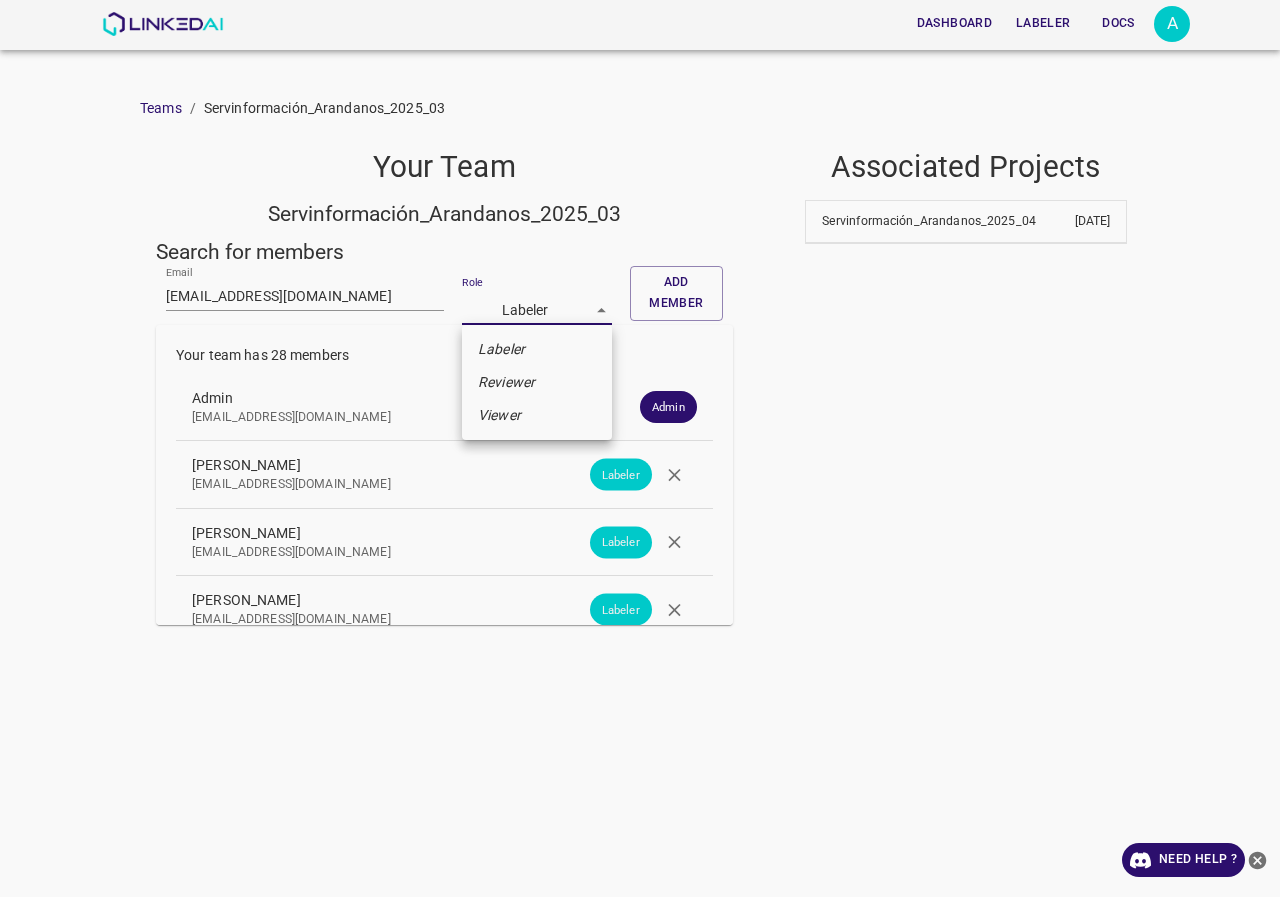 click on "Dashboard Labeler Docs A Teams / Servinformación_Arandanos_2025_03 Your Team Servinformación_Arandanos_2025_03 Search for members Email [EMAIL_ADDRESS][DOMAIN_NAME] Role Labeler [object Object] Add member Your team has 28 members Admin [EMAIL_ADDRESS][DOMAIN_NAME] Admin [PERSON_NAME] [PERSON_NAME][EMAIL_ADDRESS][DOMAIN_NAME] Labeler [PERSON_NAME] [EMAIL_ADDRESS][DOMAIN_NAME] Labeler [PERSON_NAME]  [EMAIL_ADDRESS][DOMAIN_NAME] Labeler Sthefanny [EMAIL_ADDRESS][DOMAIN_NAME] Labeler [PERSON_NAME] [EMAIL_ADDRESS][DOMAIN_NAME] [PERSON_NAME] [PERSON_NAME][EMAIL_ADDRESS][DOMAIN_NAME] Labeler [PERSON_NAME] Dayana [EMAIL_ADDRESS][DOMAIN_NAME] Labeler yurany  [EMAIL_ADDRESS][DOMAIN_NAME] Labeler [PERSON_NAME] Villa [EMAIL_ADDRESS][DOMAIN_NAME] Labeler [PERSON_NAME] [EMAIL_ADDRESS][DOMAIN_NAME] Labeler [PERSON_NAME] [EMAIL_ADDRESS][DOMAIN_NAME] Labeler [PERSON_NAME] [PERSON_NAME] [EMAIL_ADDRESS][DOMAIN_NAME] Labeler [PERSON_NAME]  [PERSON_NAME][EMAIL_ADDRESS][DOMAIN_NAME] Labeler [PERSON_NAME] [EMAIL_ADDRESS][DOMAIN_NAME] Labeler [PERSON_NAME] [EMAIL_ADDRESS][DOMAIN_NAME] Labeler Cristian [PERSON_NAME] [PERSON_NAME] [EMAIL_ADDRESS][DOMAIN_NAME] Docs" at bounding box center (640, 448) 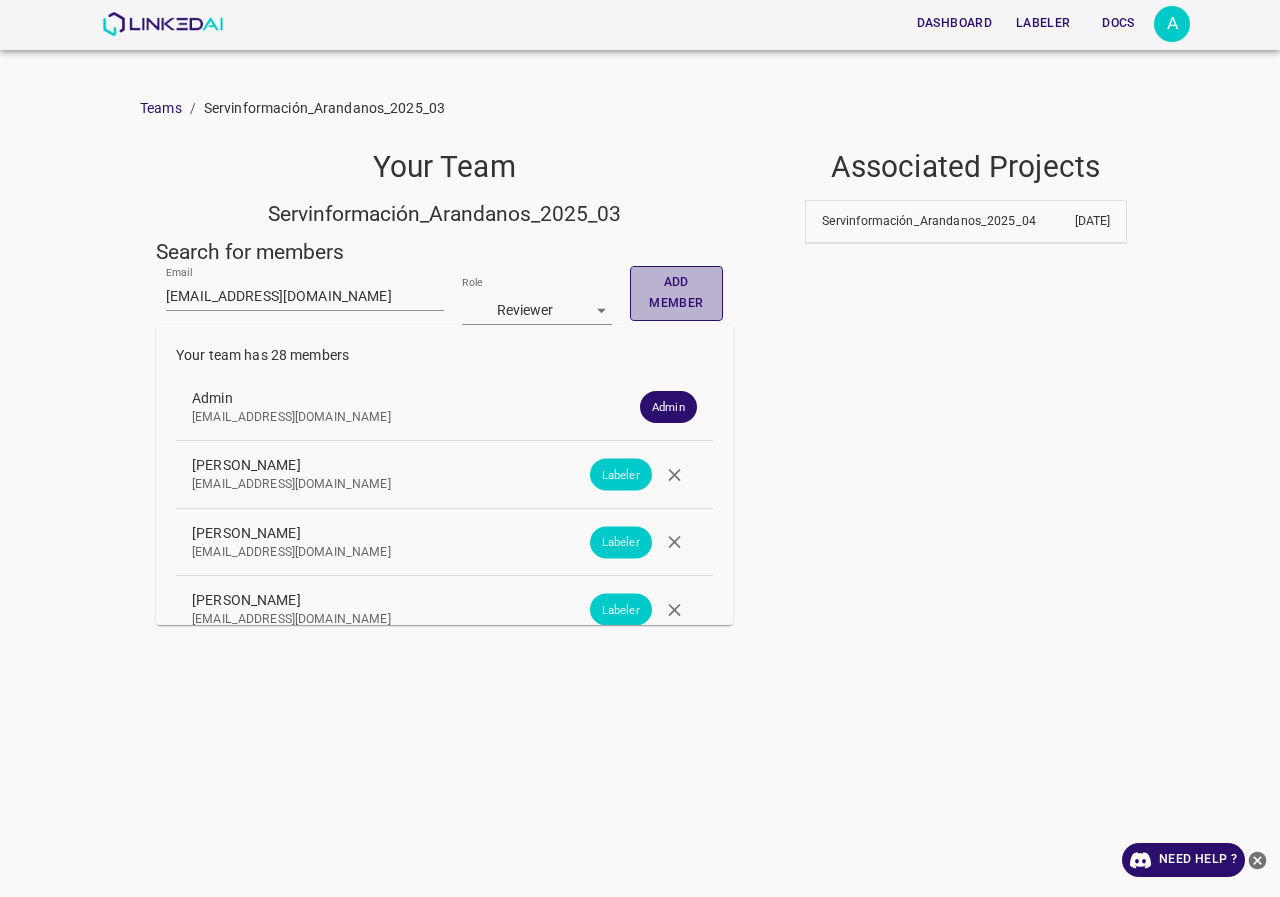 click on "Add member" at bounding box center (676, 293) 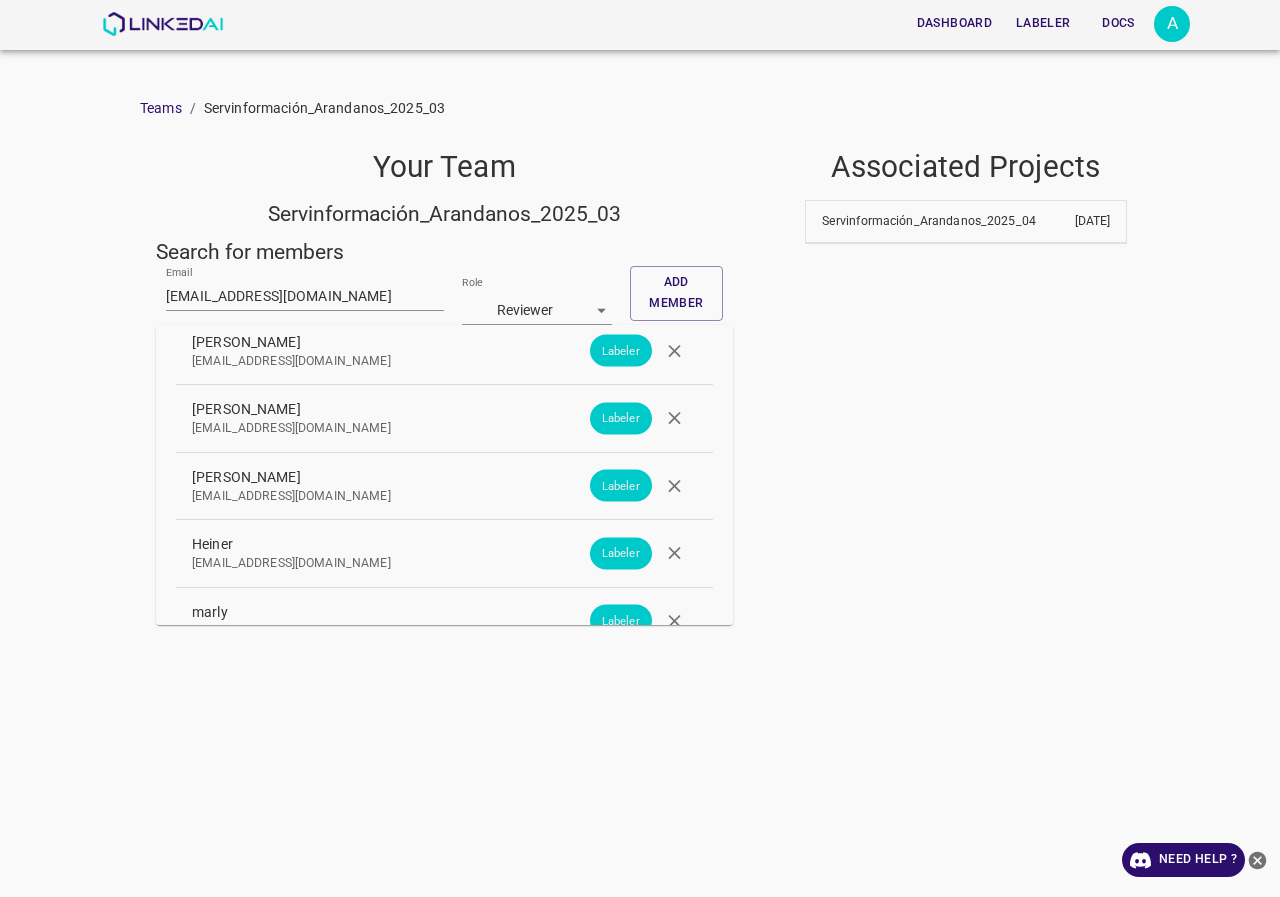 scroll, scrollTop: 1304, scrollLeft: 0, axis: vertical 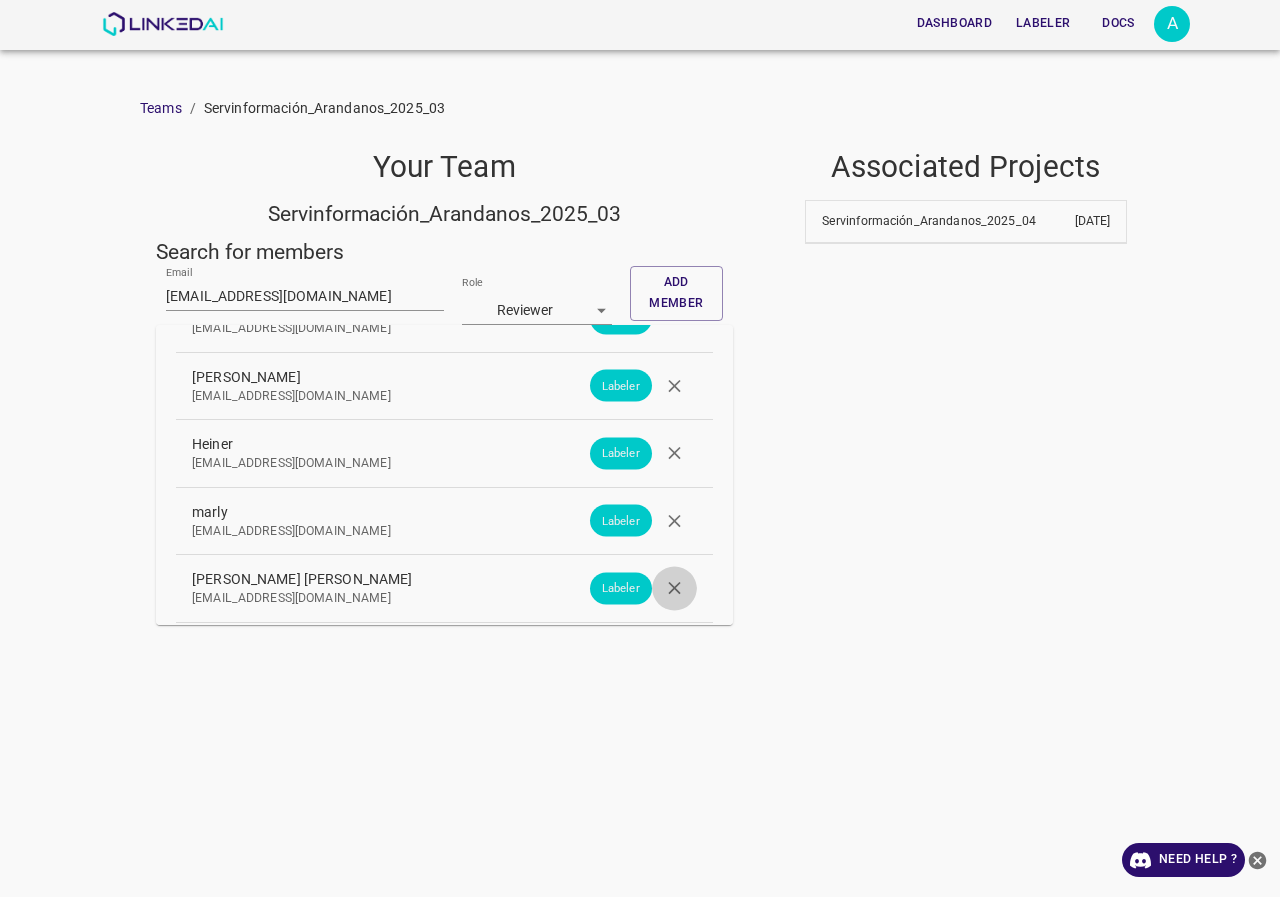 click 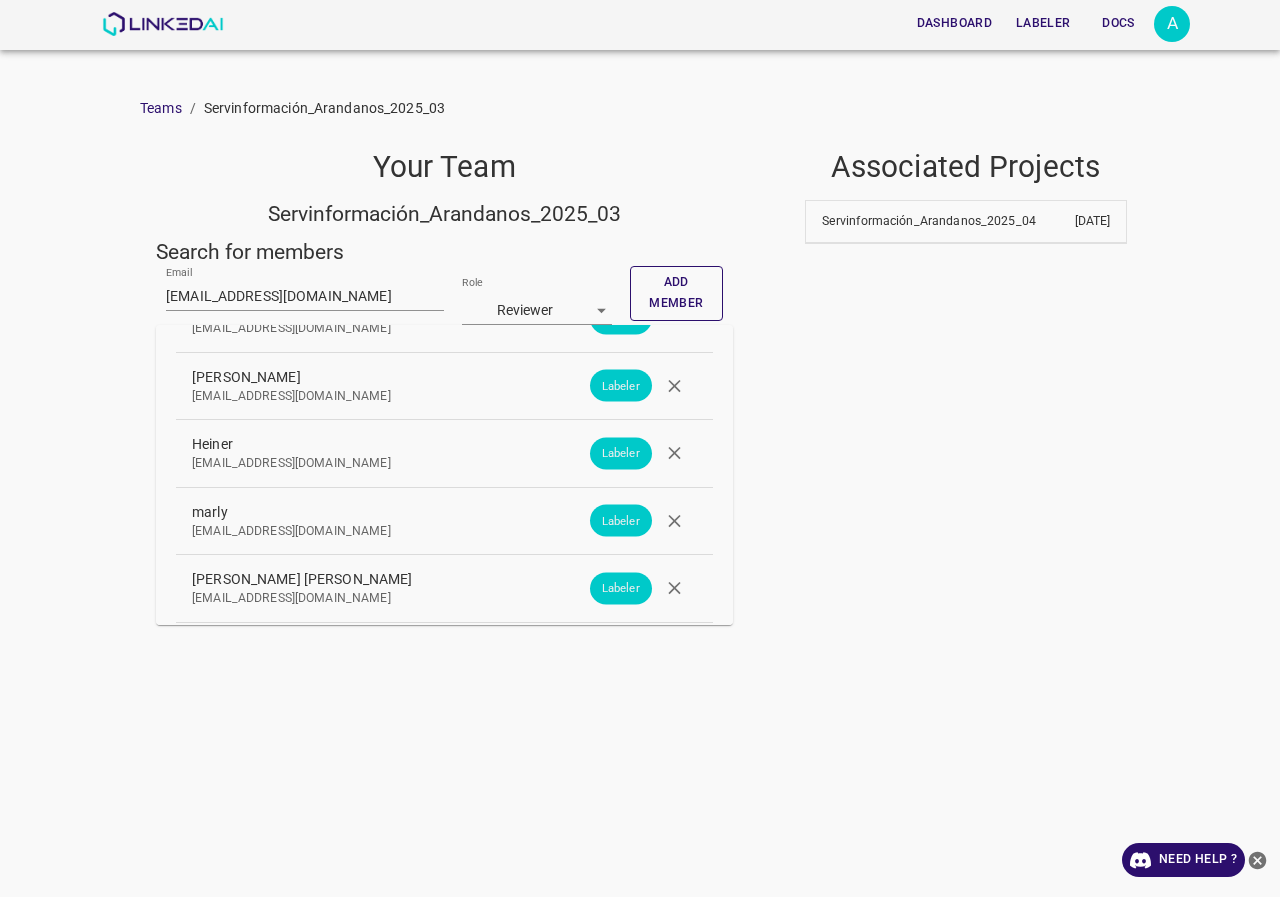 click on "Add member" at bounding box center [676, 293] 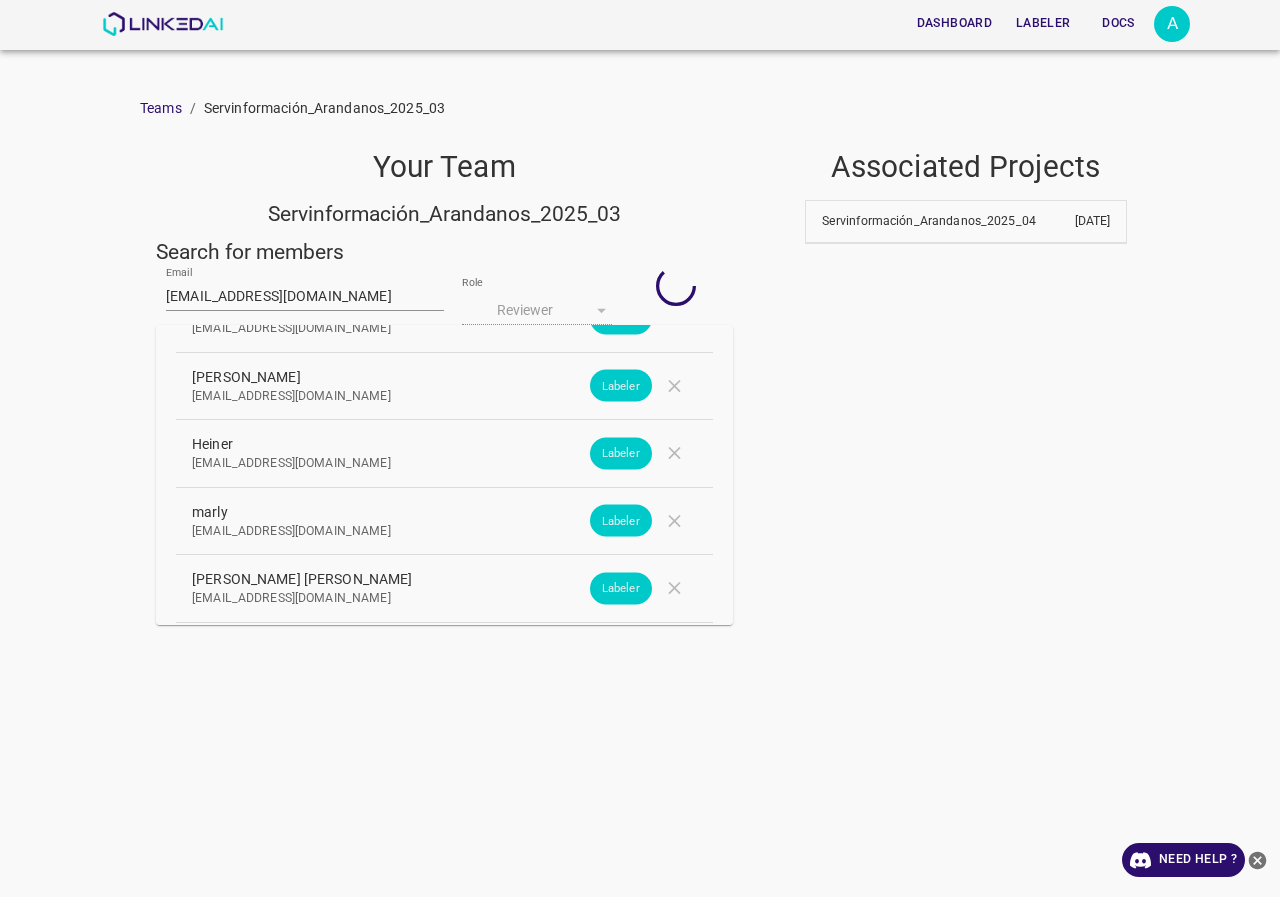 type 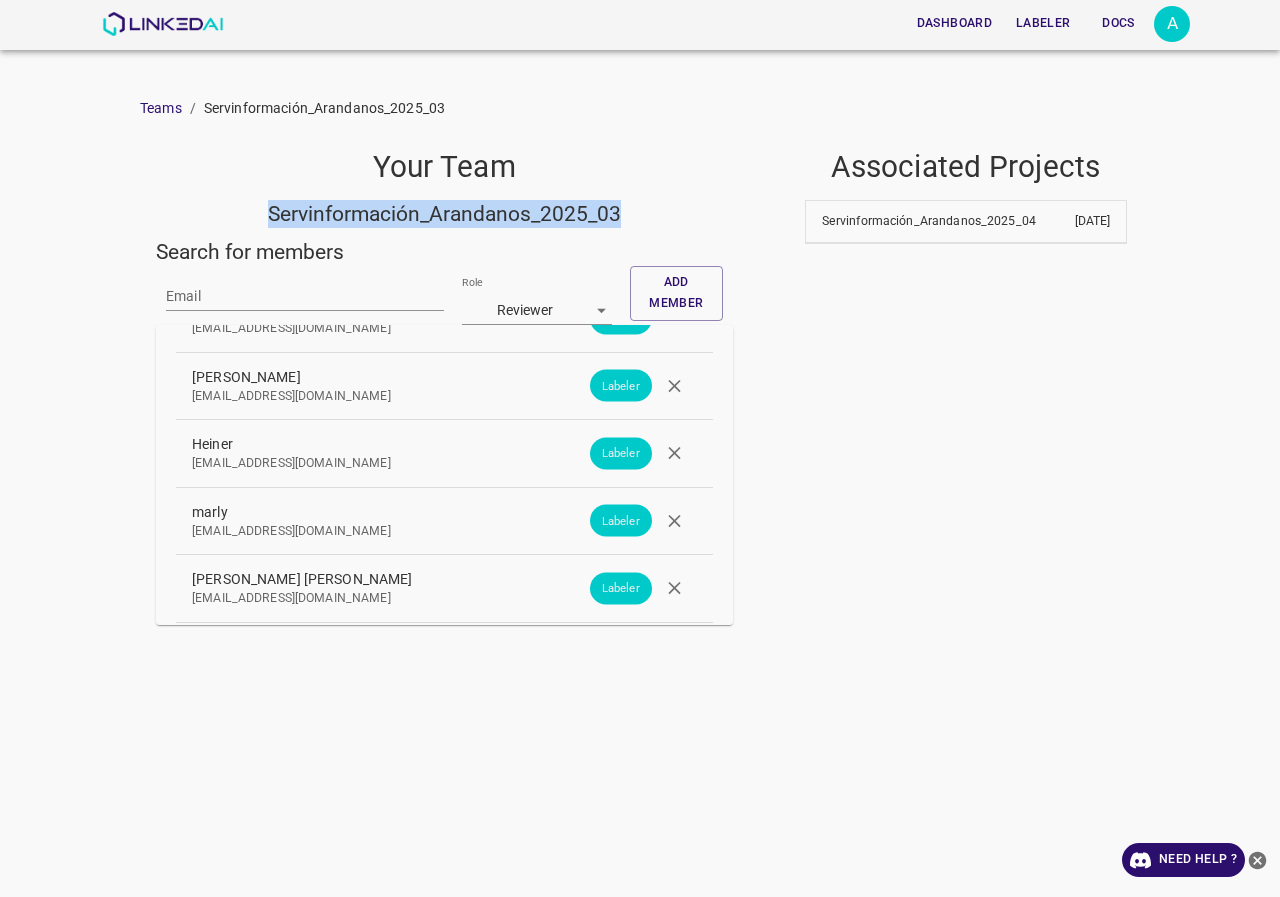 drag, startPoint x: 636, startPoint y: 211, endPoint x: 242, endPoint y: 223, distance: 394.1827 